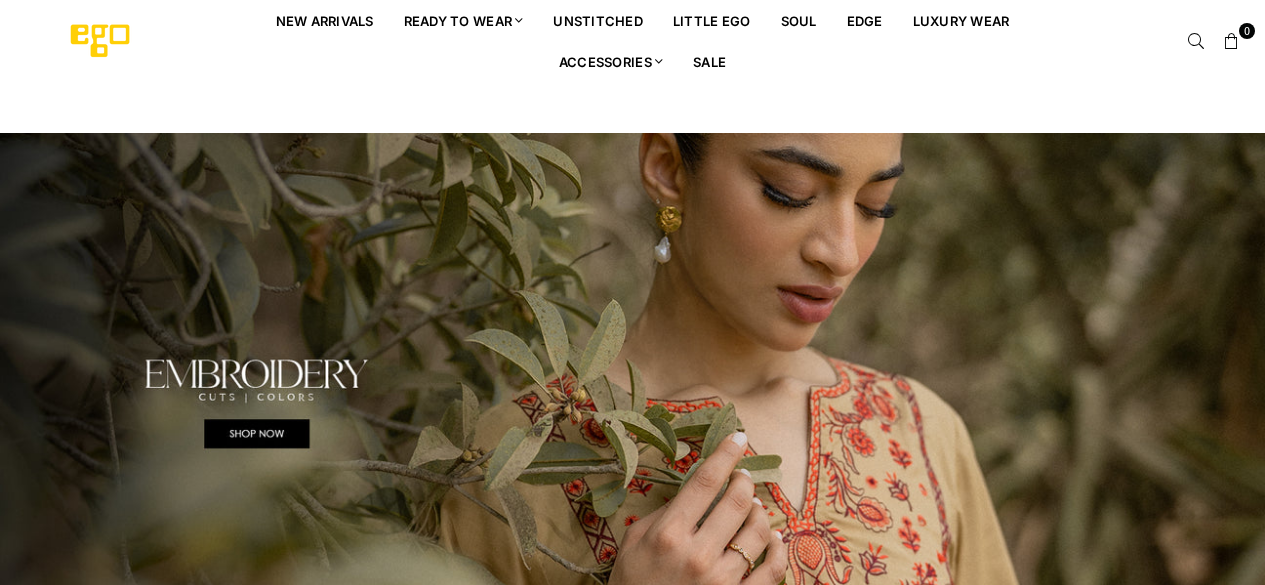 scroll, scrollTop: 0, scrollLeft: 0, axis: both 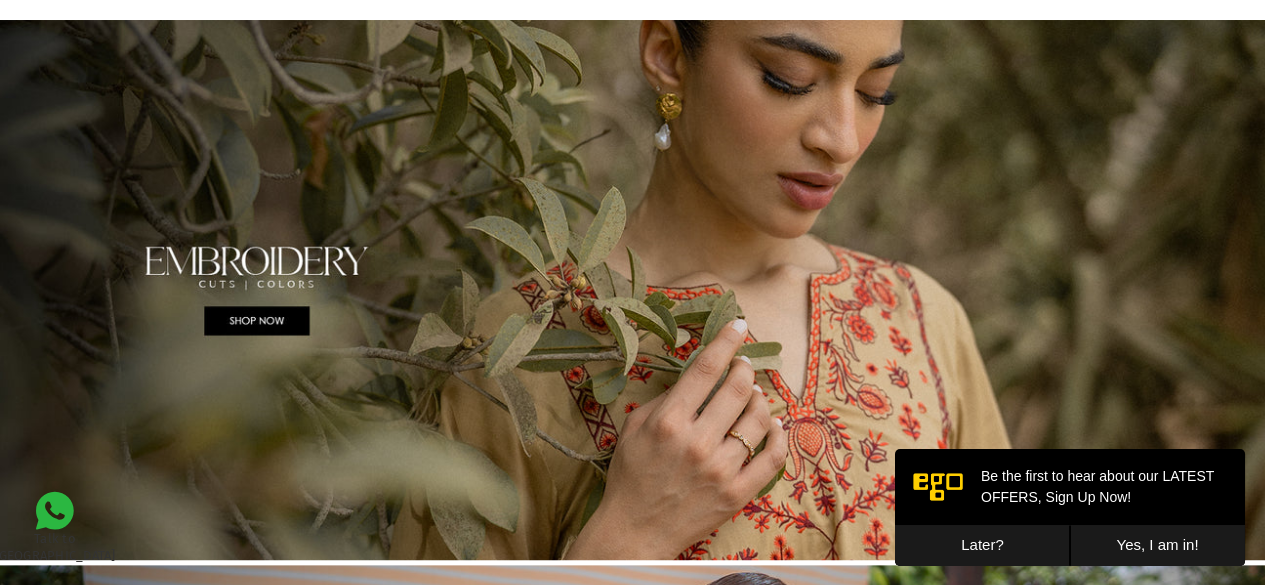 click on "Later?" at bounding box center [982, 545] 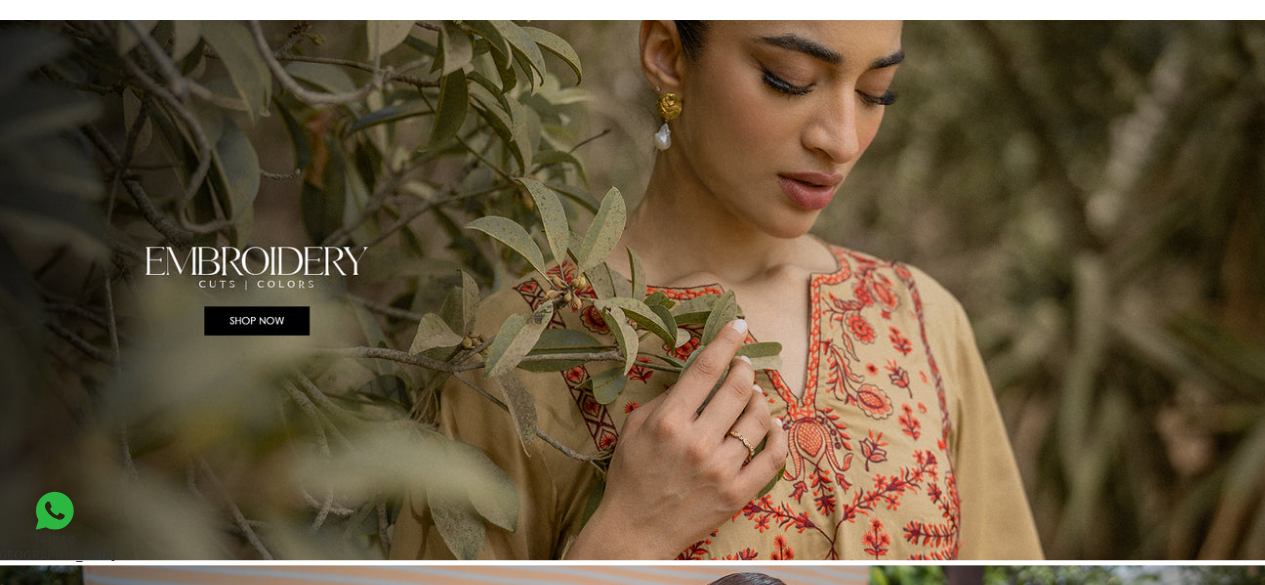 click at bounding box center (632, 290) 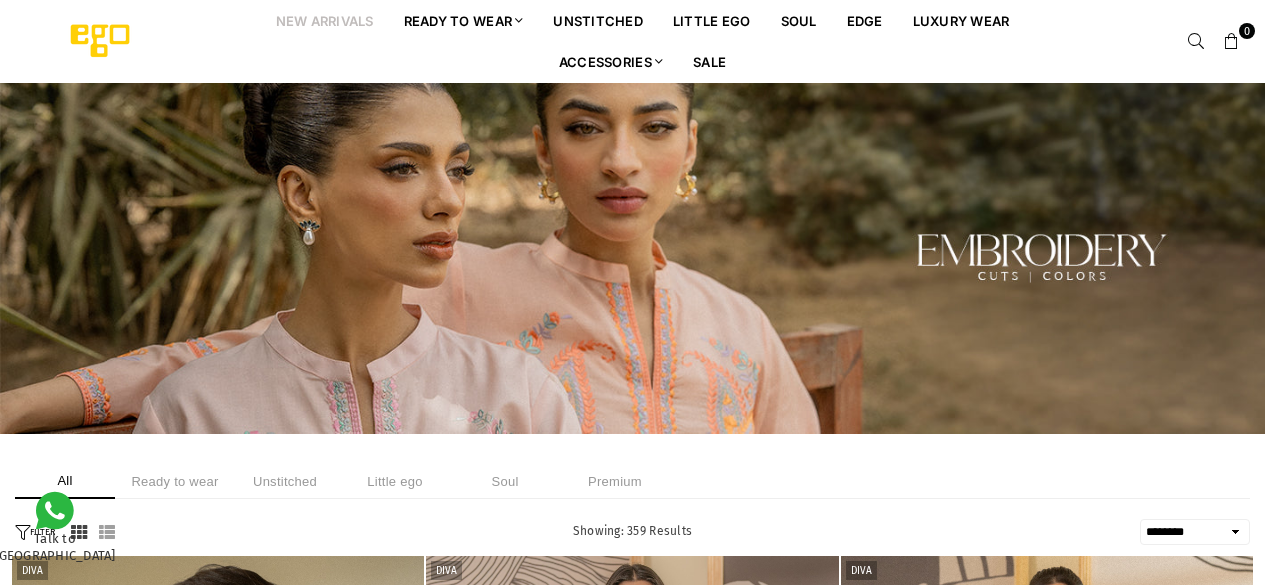 select on "******" 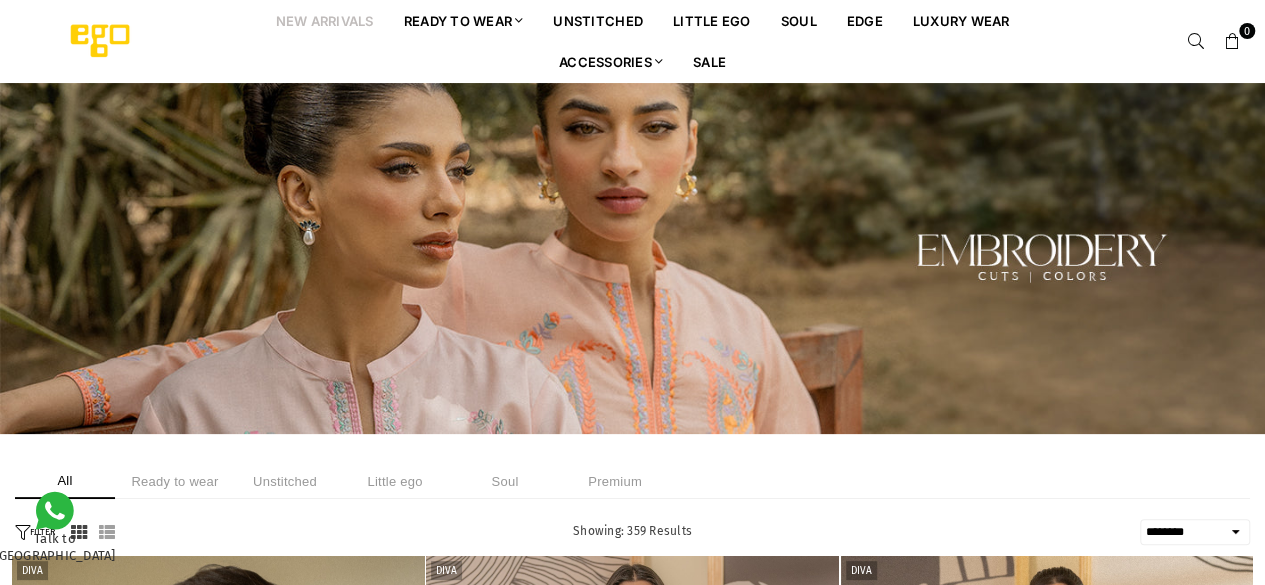 scroll, scrollTop: 0, scrollLeft: 0, axis: both 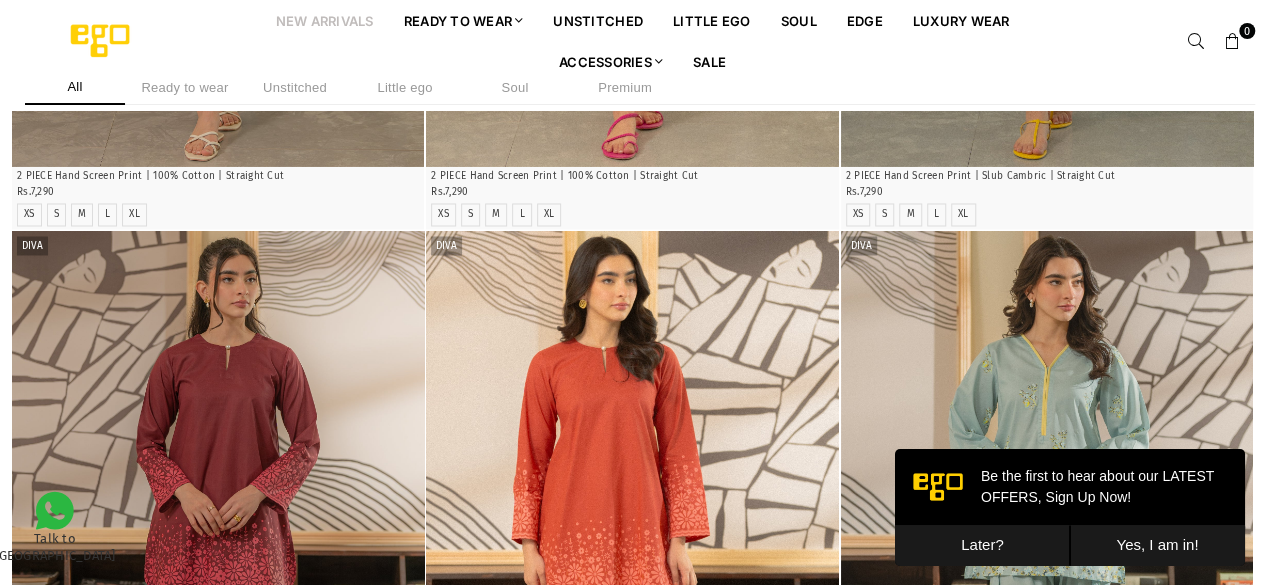 click on "Later?" at bounding box center (982, 545) 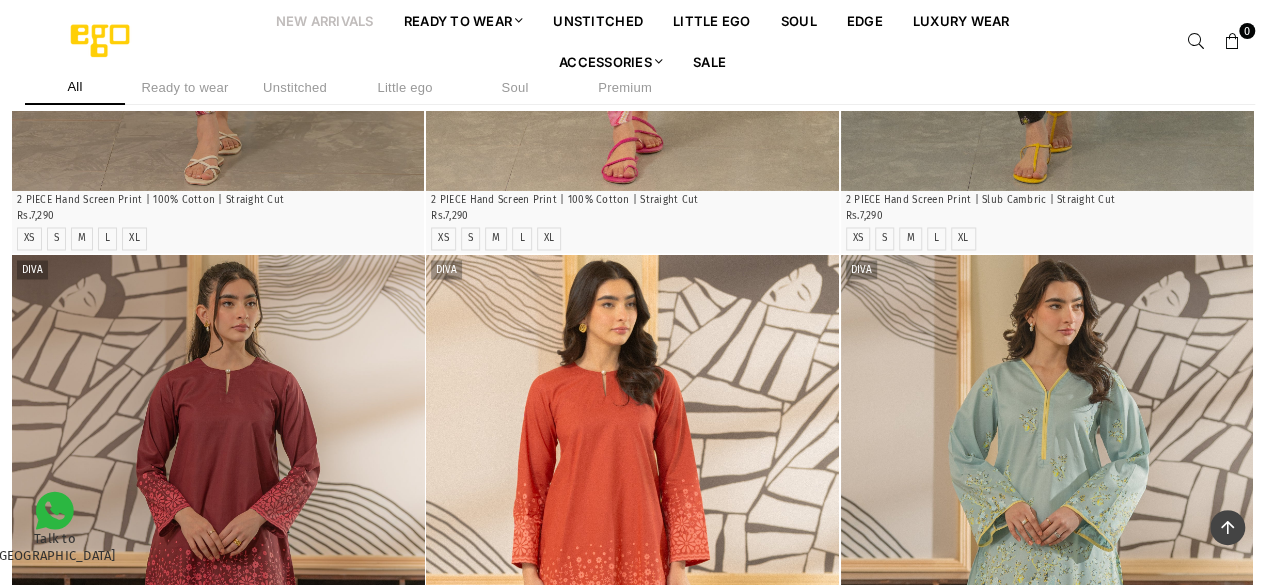 scroll, scrollTop: 1518, scrollLeft: 0, axis: vertical 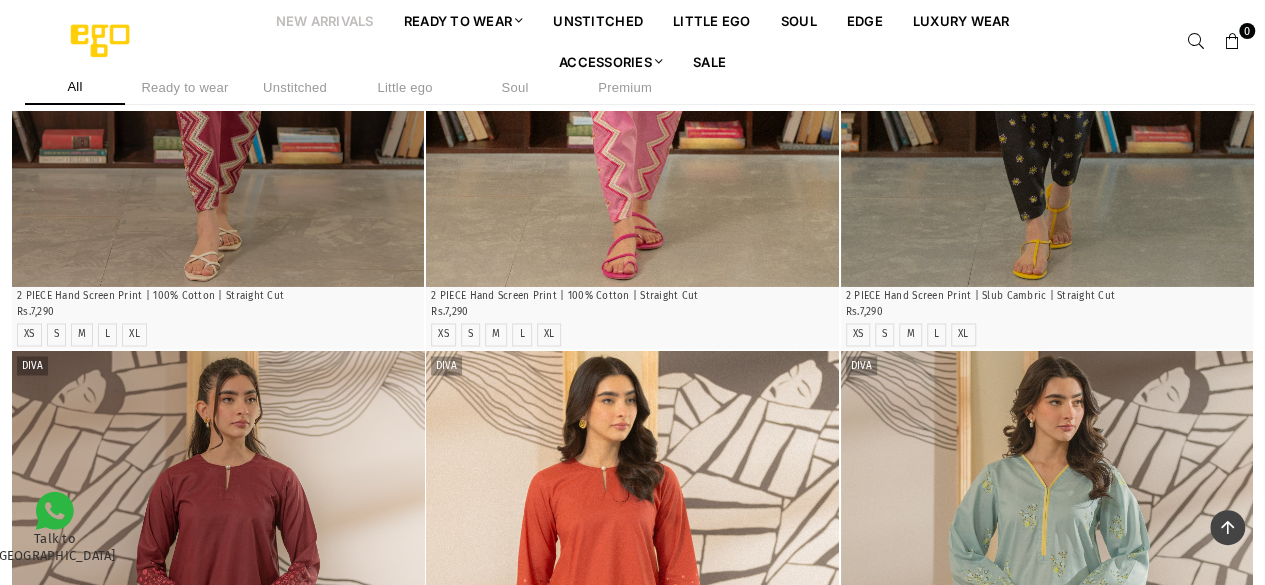 click at bounding box center [1047, 661] 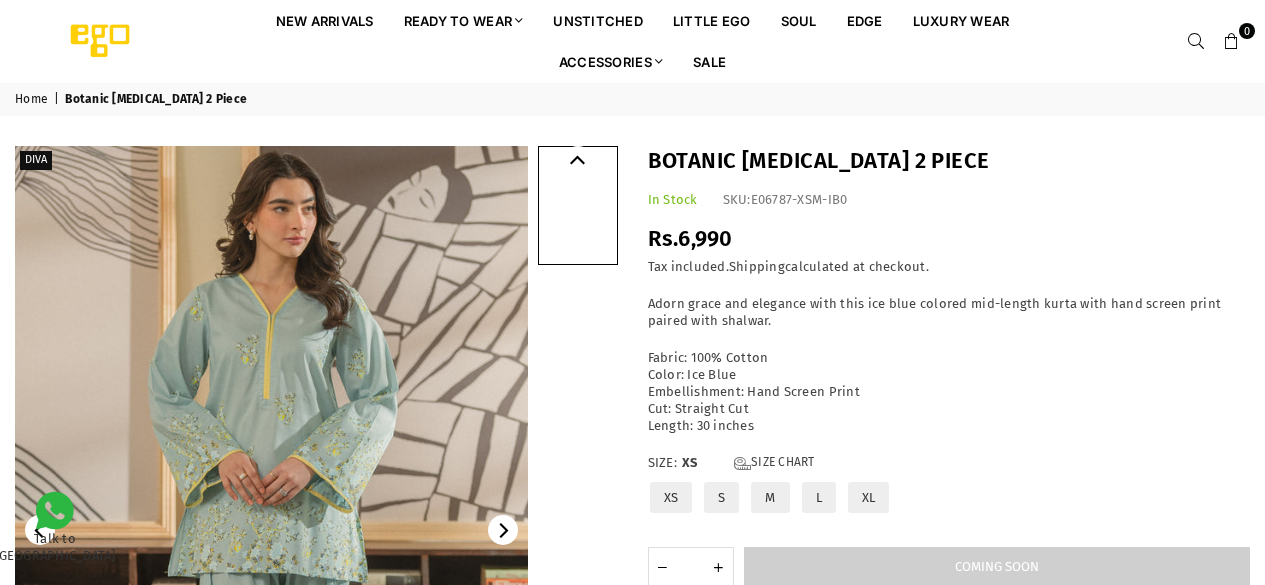 scroll, scrollTop: 0, scrollLeft: 0, axis: both 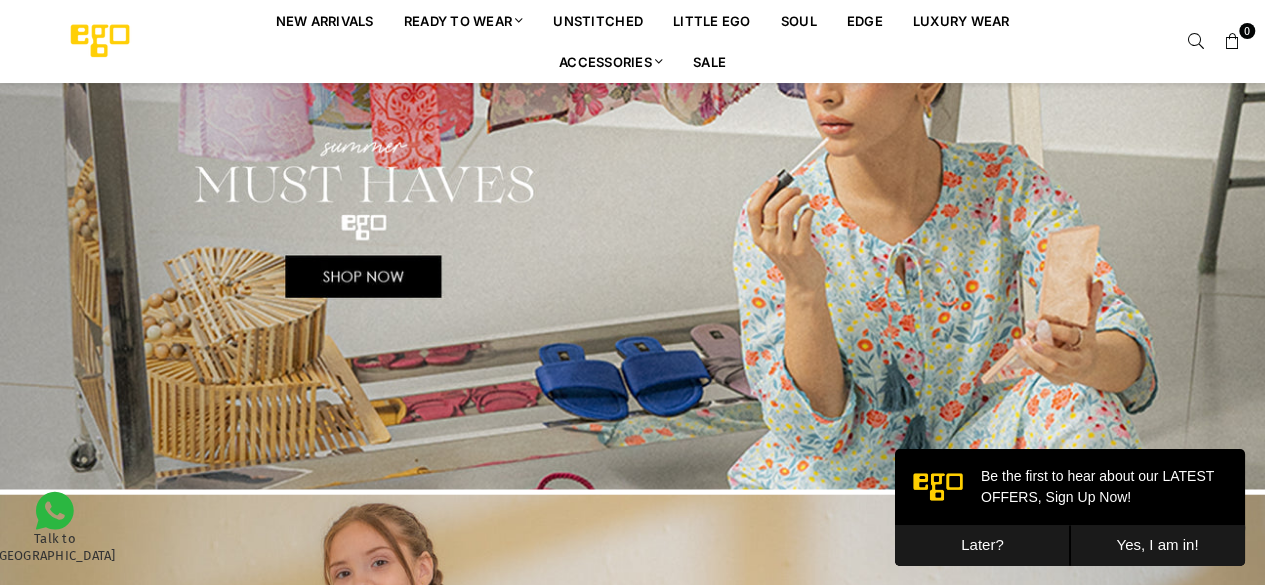 click at bounding box center (632, 219) 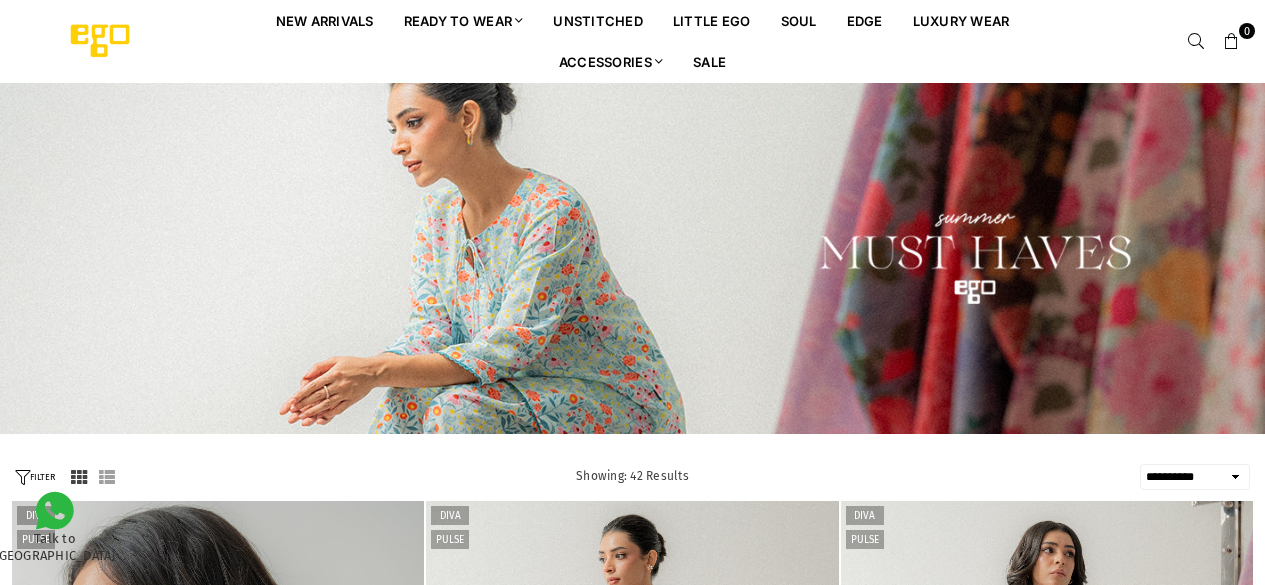 select on "**********" 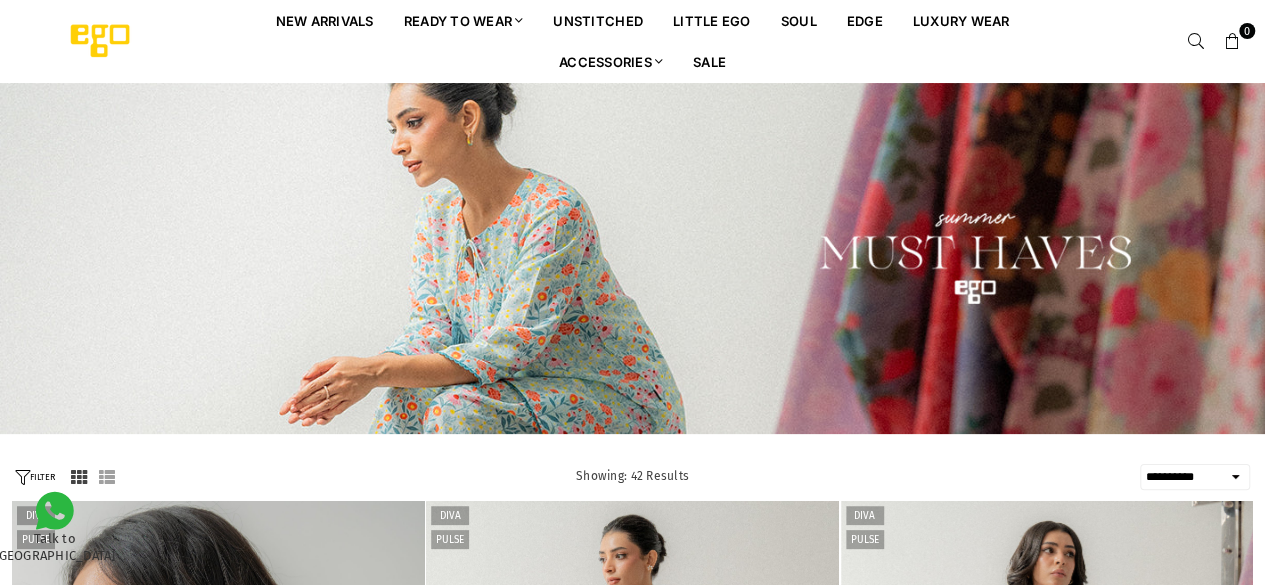 scroll, scrollTop: 0, scrollLeft: 0, axis: both 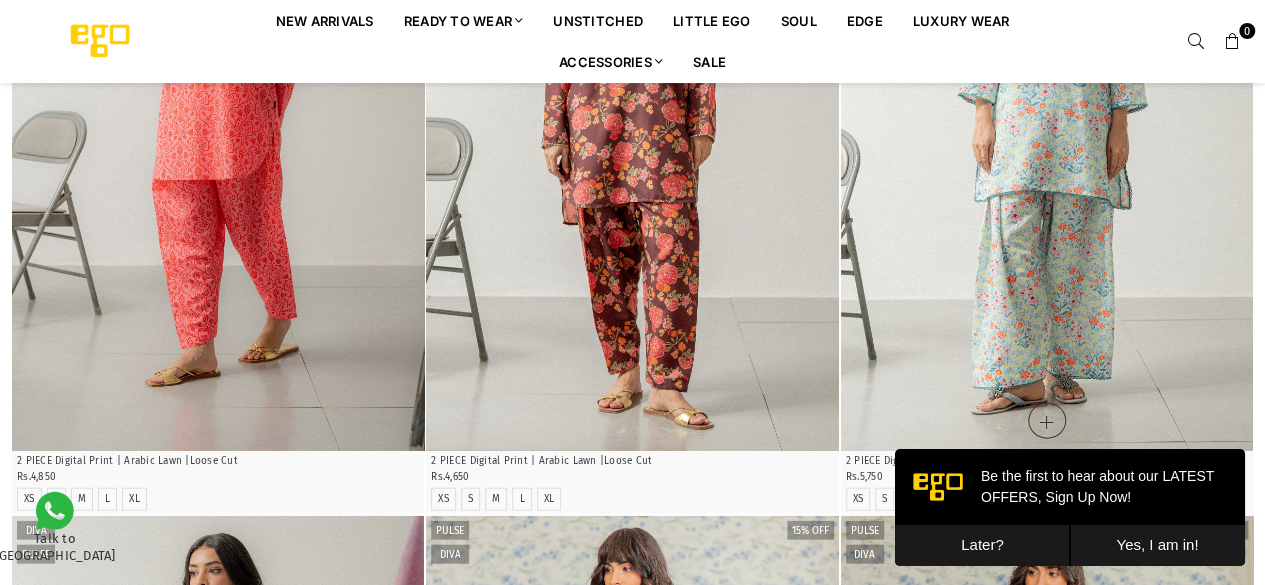 click at bounding box center (1047, 141) 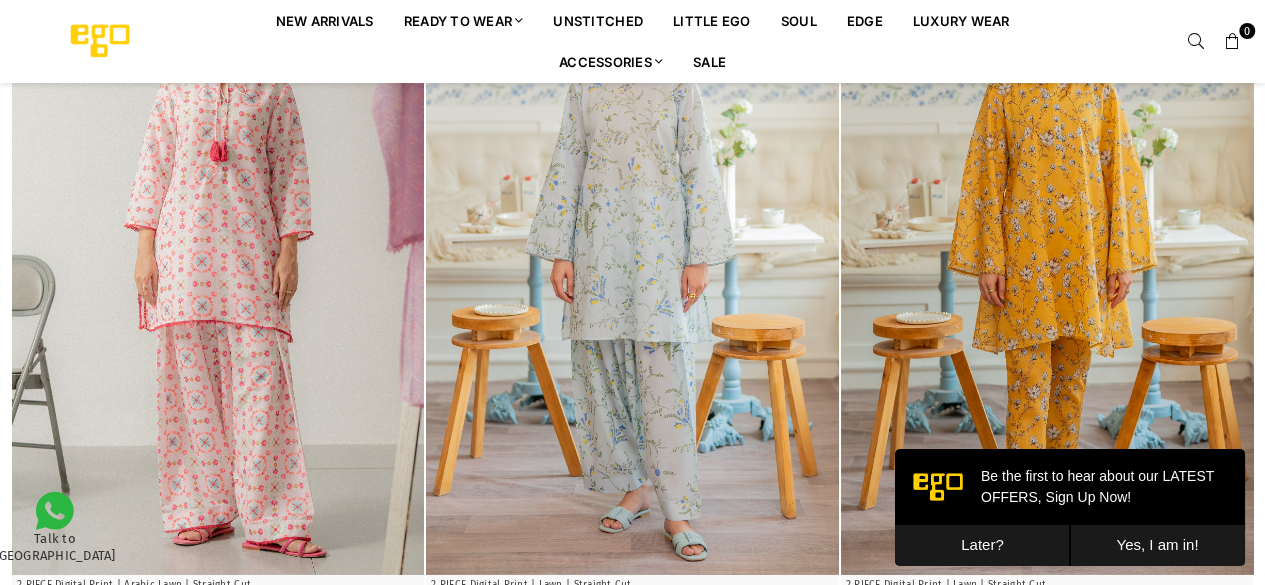 scroll, scrollTop: 2558, scrollLeft: 0, axis: vertical 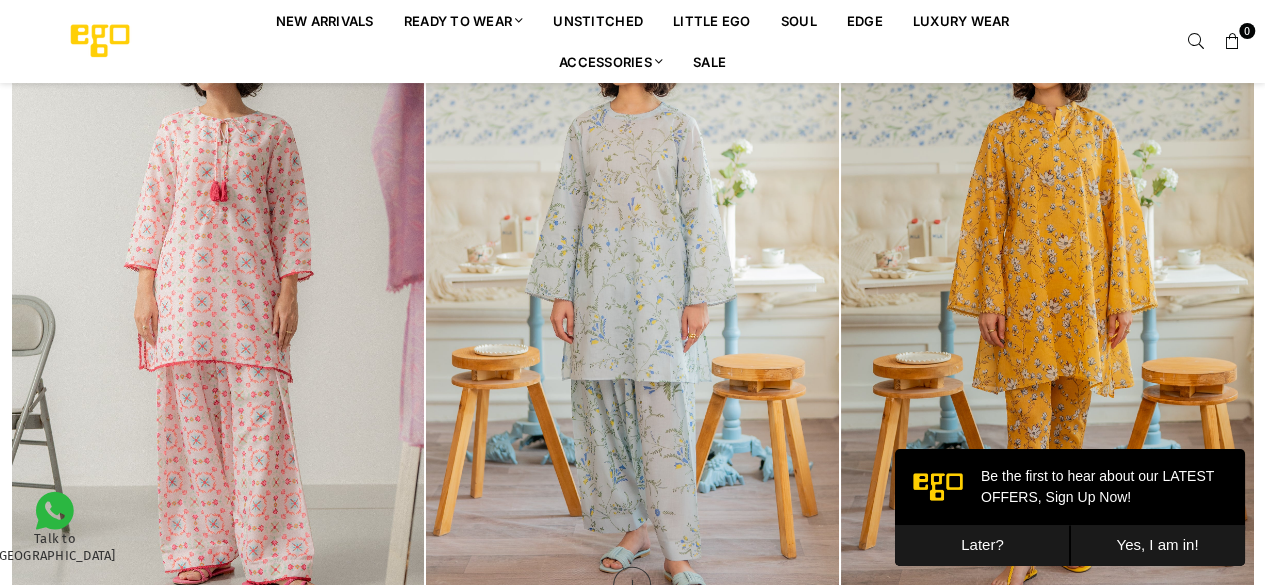 click at bounding box center (632, 306) 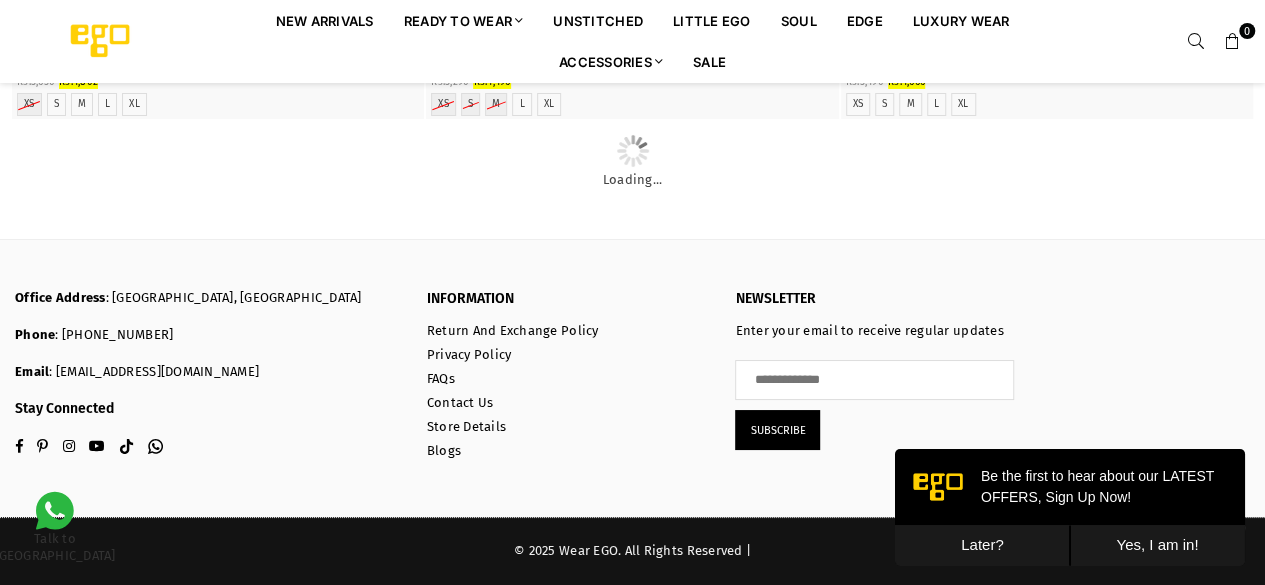 scroll, scrollTop: 7233, scrollLeft: 0, axis: vertical 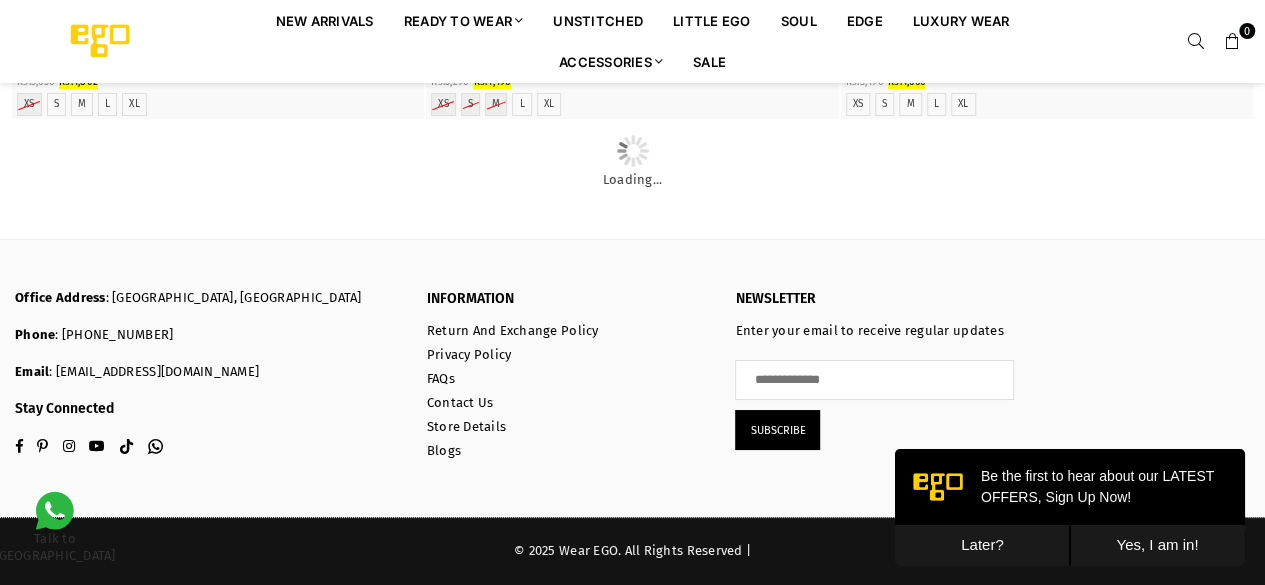 click at bounding box center (219, -9) 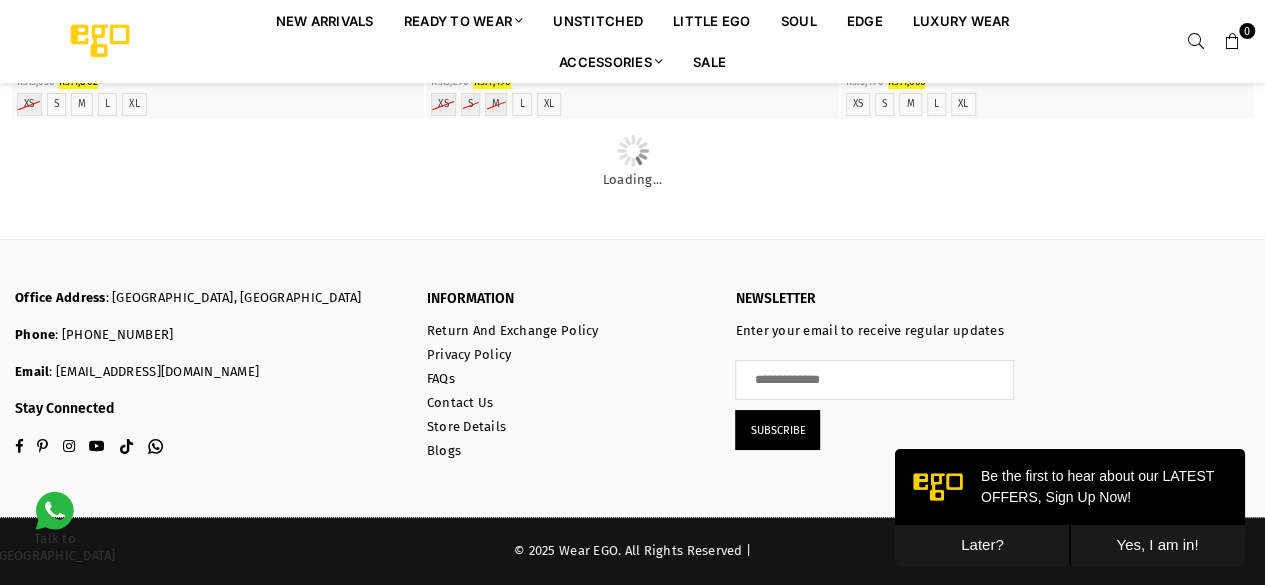 scroll, scrollTop: 7229, scrollLeft: 0, axis: vertical 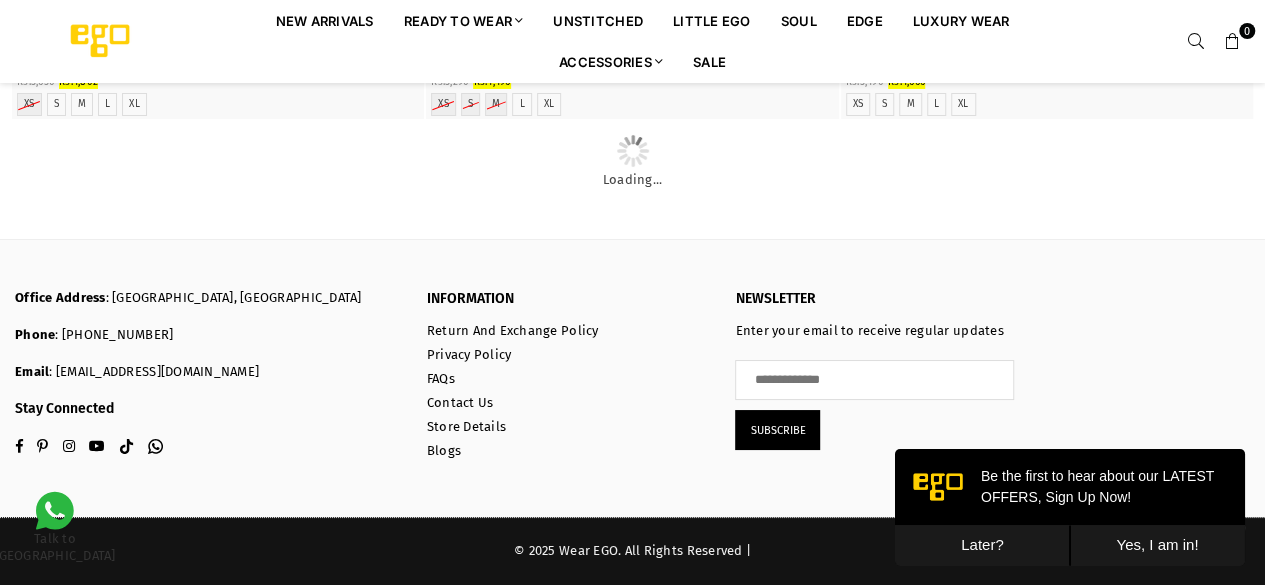 click at bounding box center [633, -9] 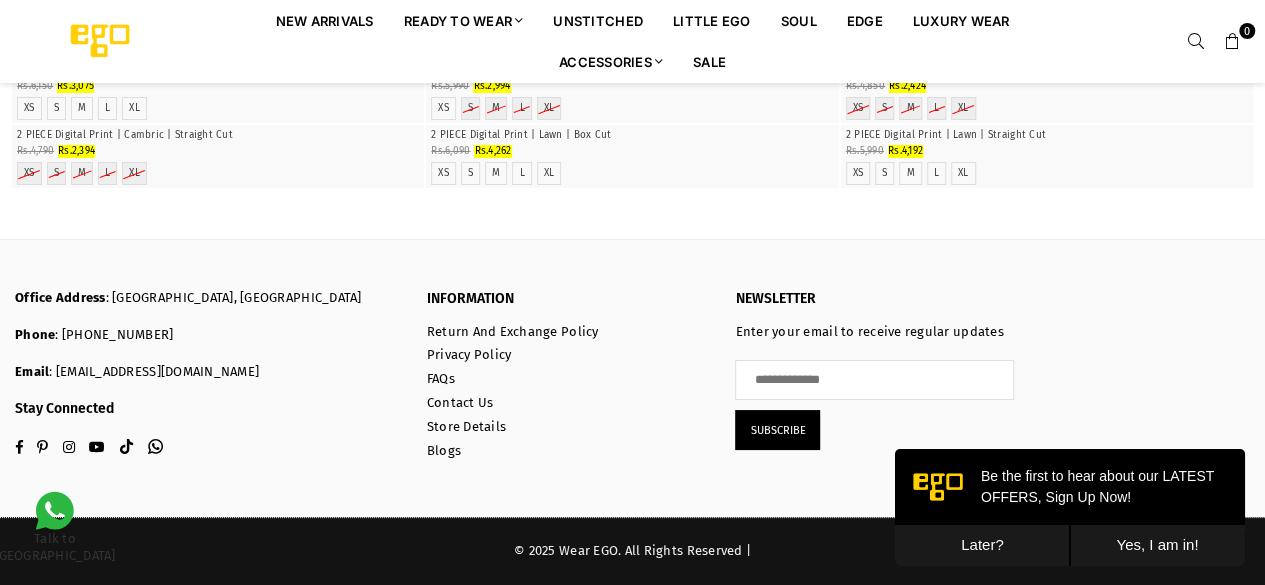 scroll, scrollTop: 8185, scrollLeft: 0, axis: vertical 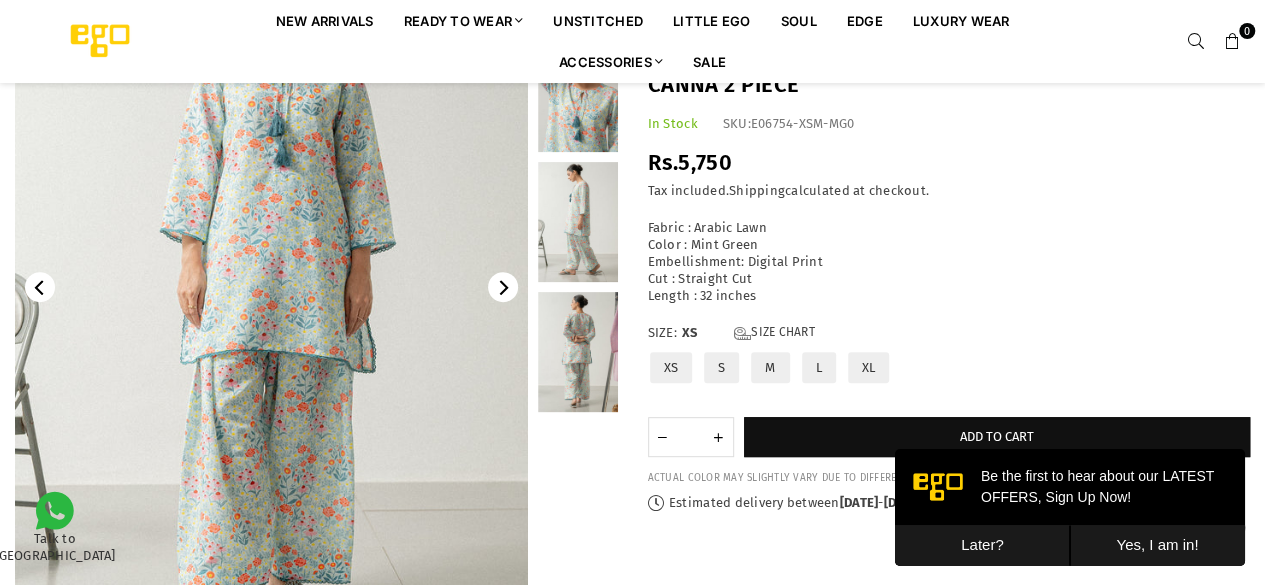 click at bounding box center [578, 352] 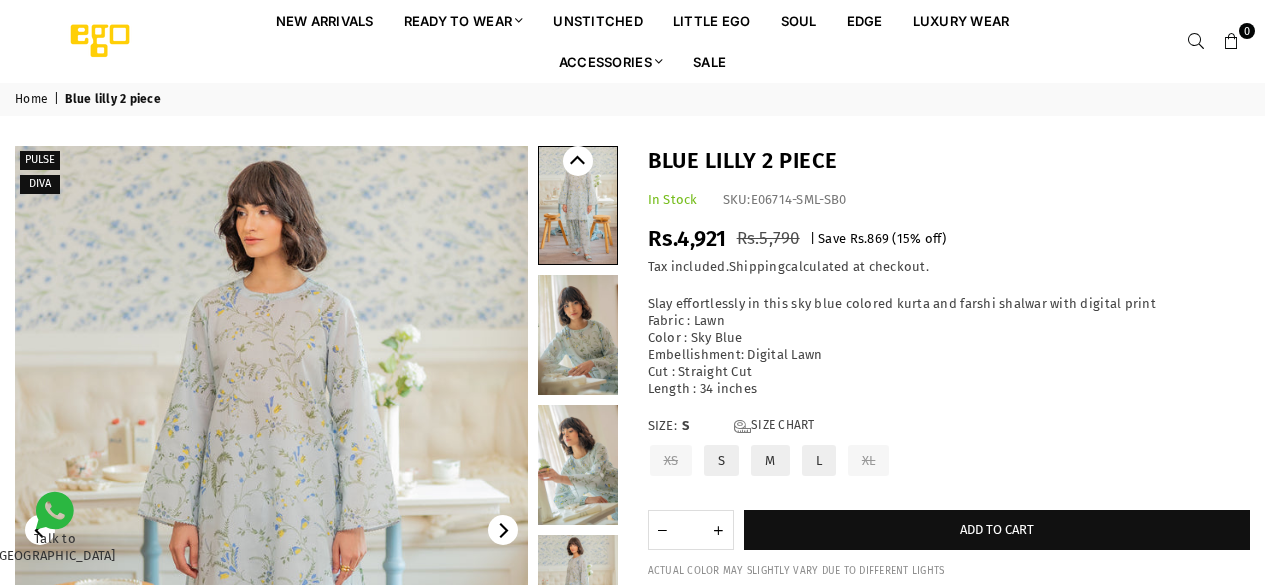 scroll, scrollTop: 0, scrollLeft: 0, axis: both 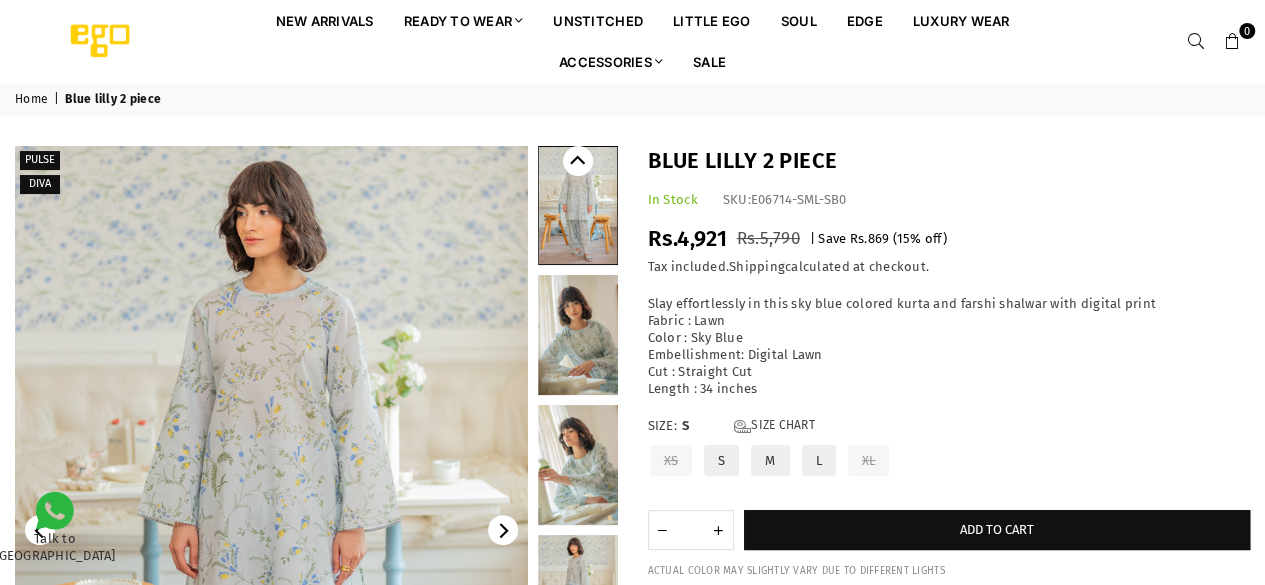 click at bounding box center (578, 465) 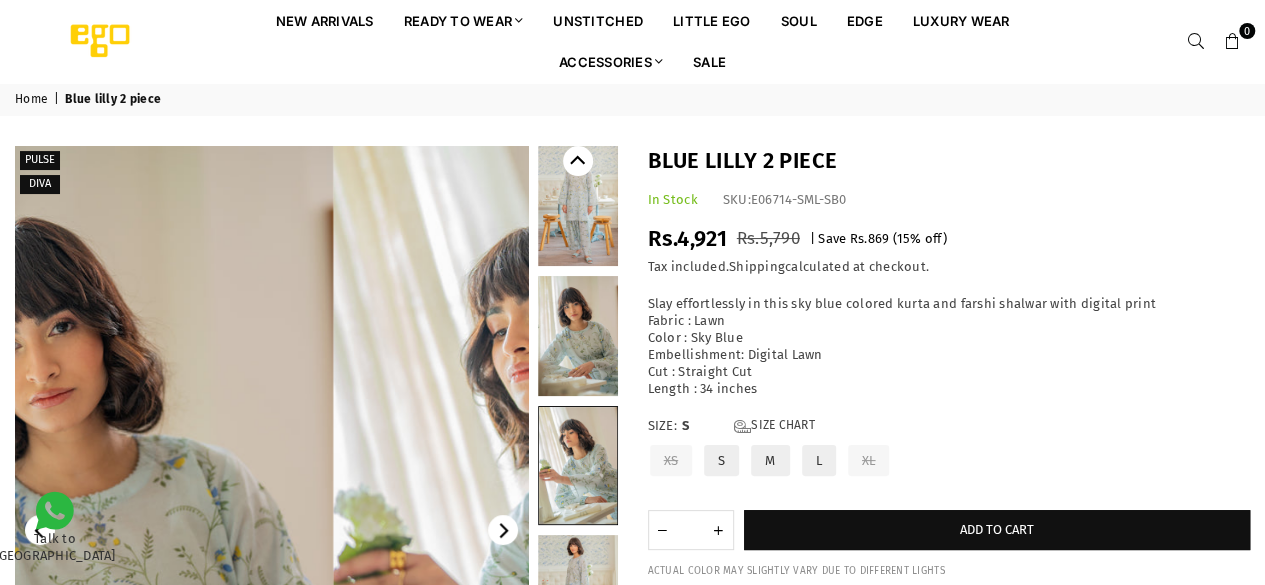 click at bounding box center (578, 465) 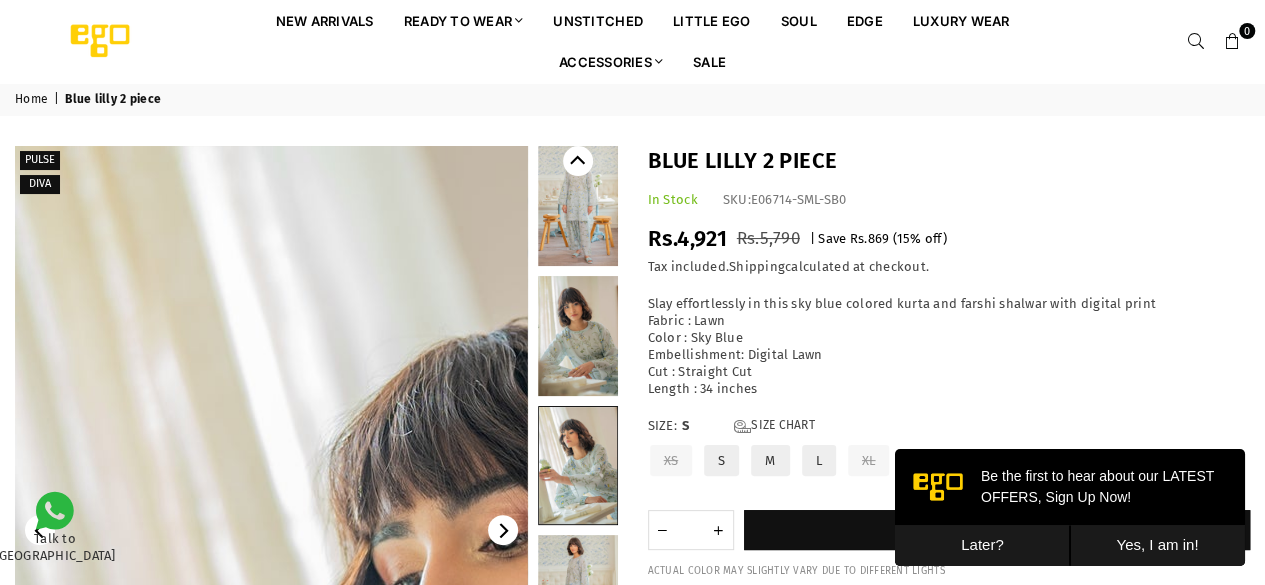 scroll, scrollTop: 0, scrollLeft: 0, axis: both 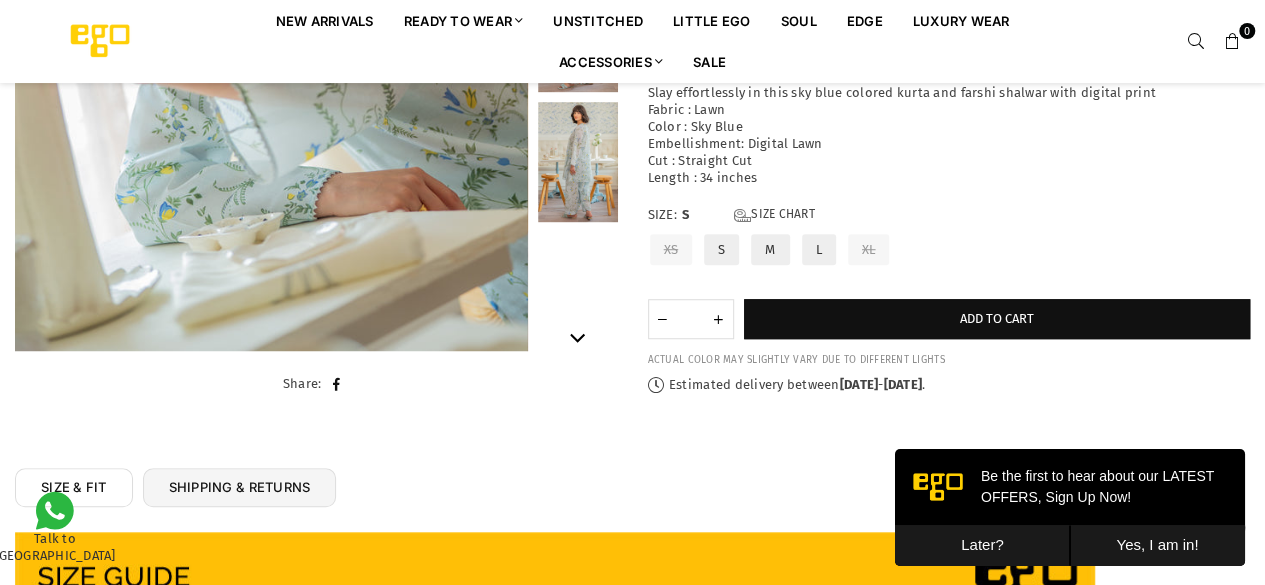 click at bounding box center (578, 162) 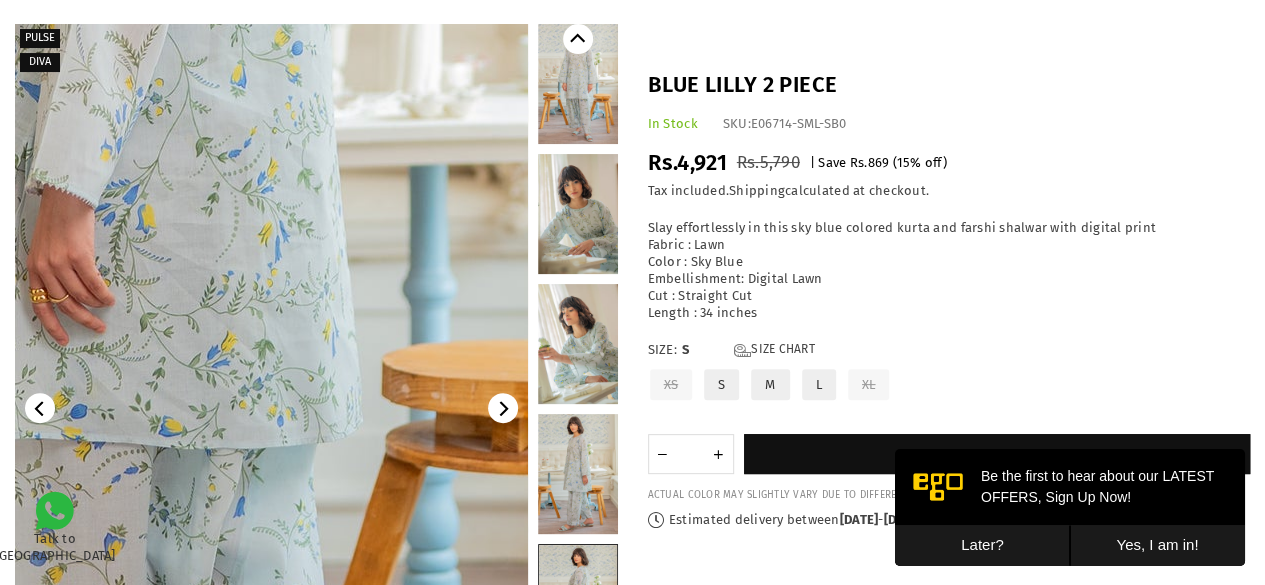 scroll, scrollTop: 0, scrollLeft: 0, axis: both 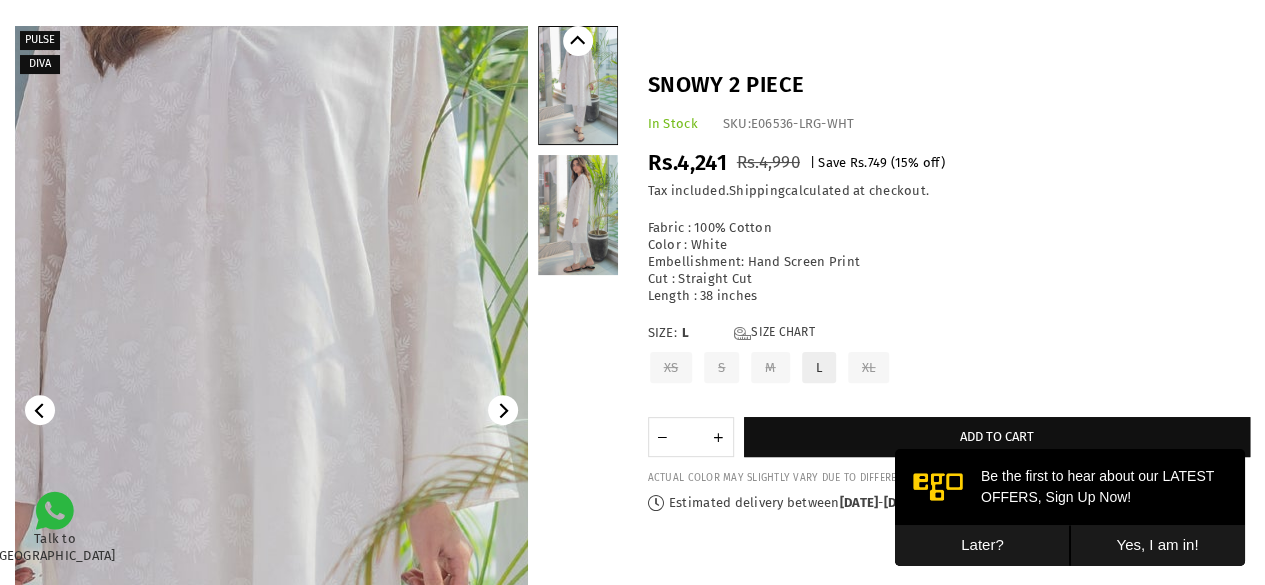 click at bounding box center [228, 535] 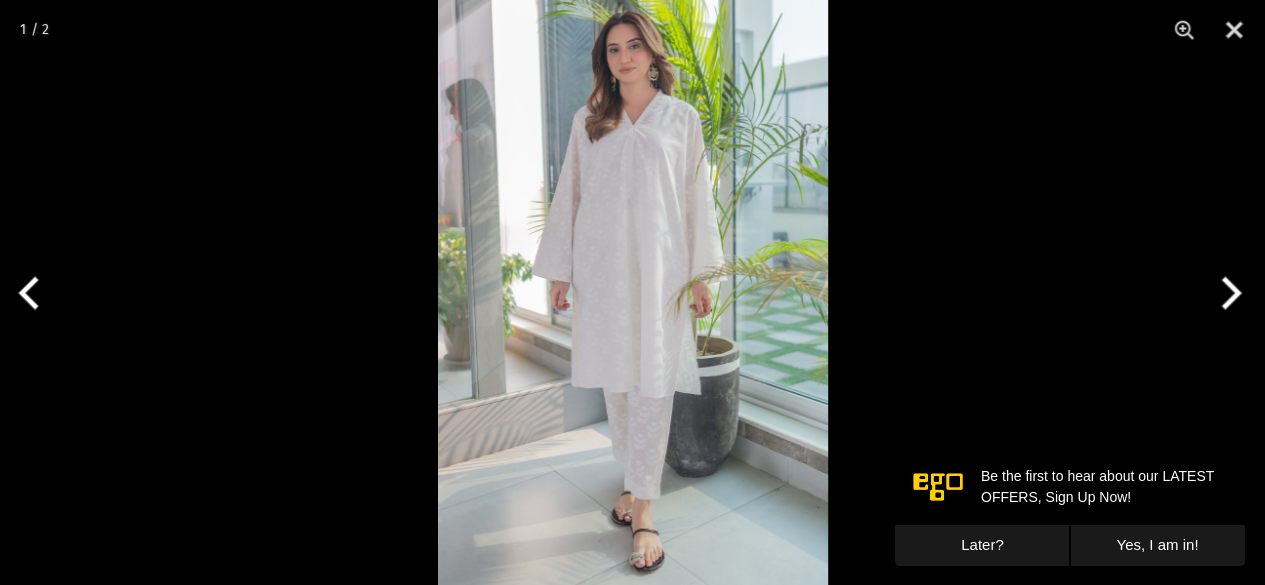 click at bounding box center [633, 292] 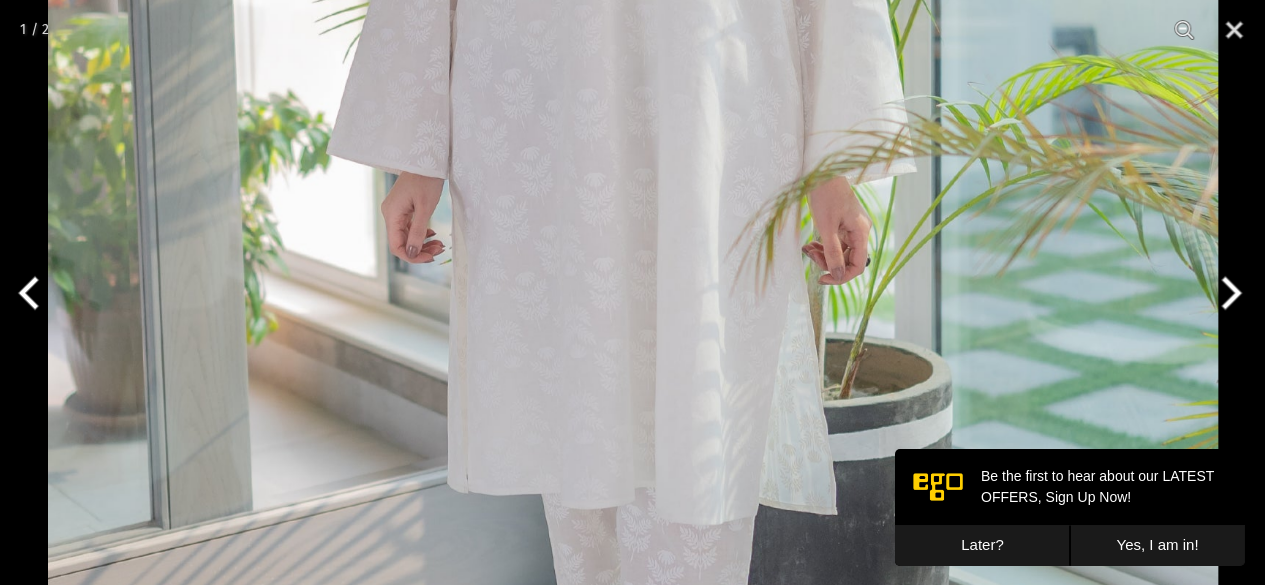 click at bounding box center [1227, 293] 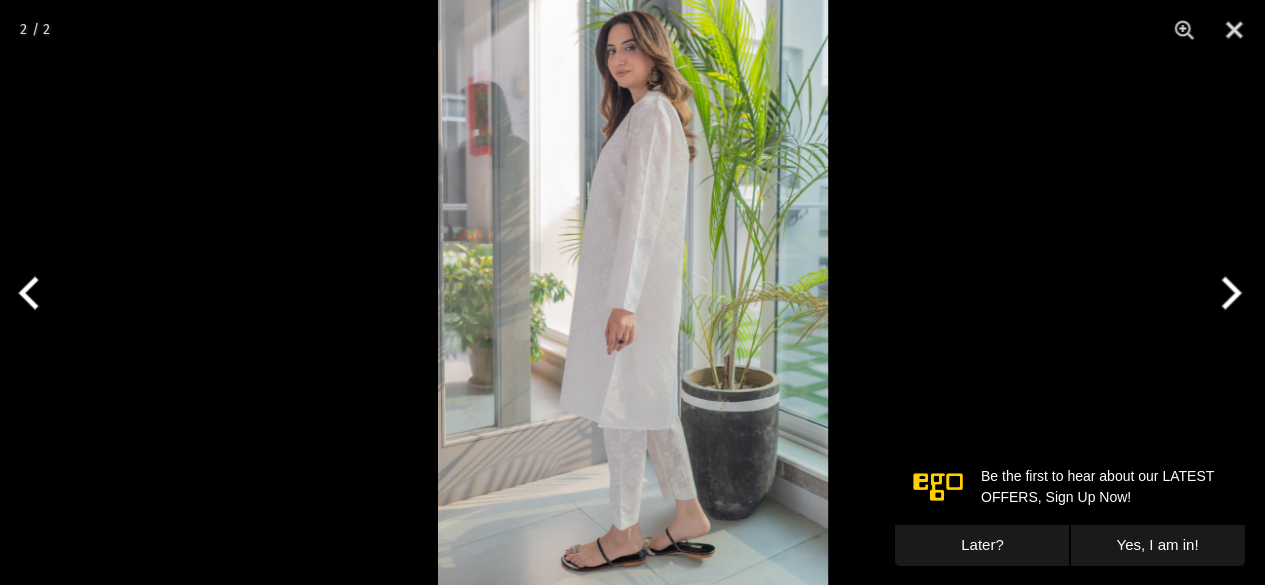 click at bounding box center [1227, 293] 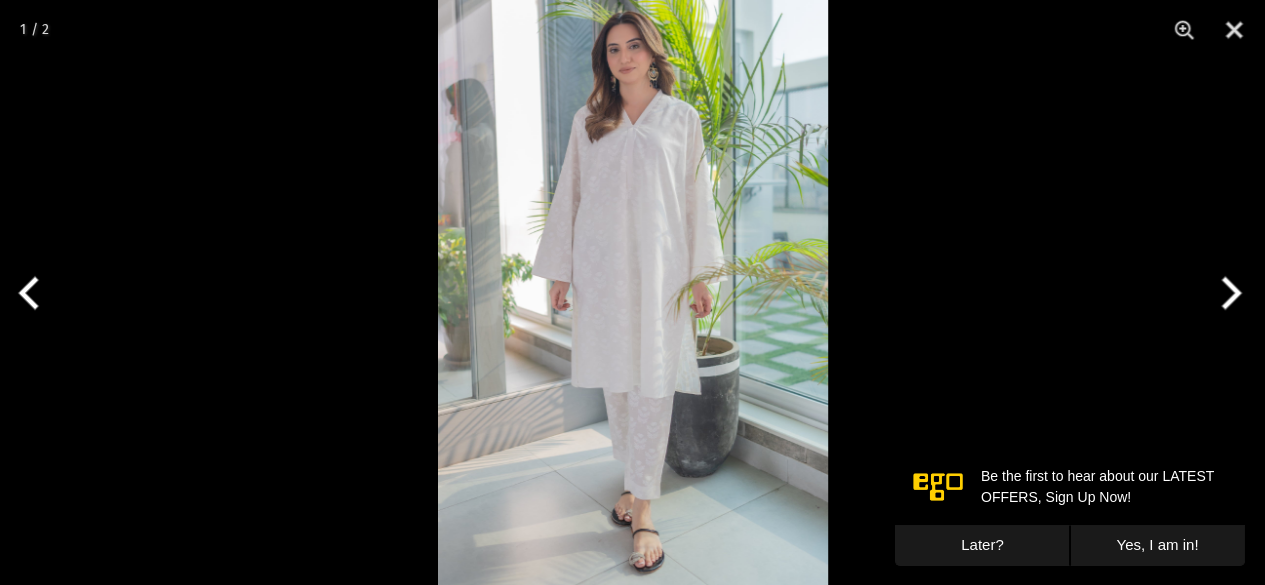 click at bounding box center [1227, 293] 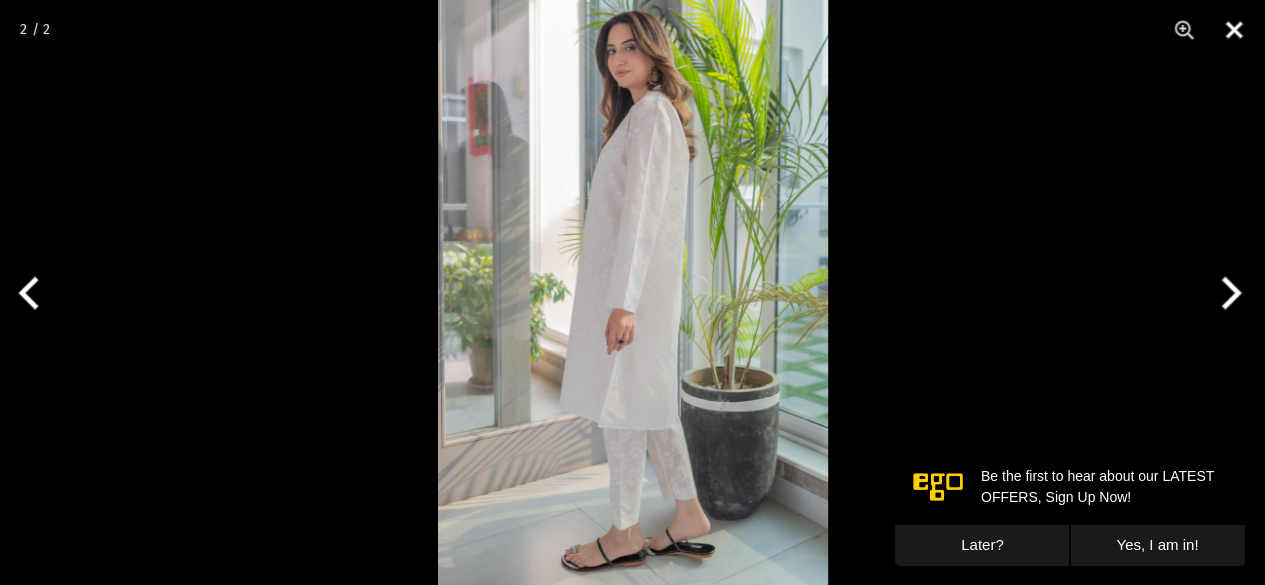 click at bounding box center [1234, 30] 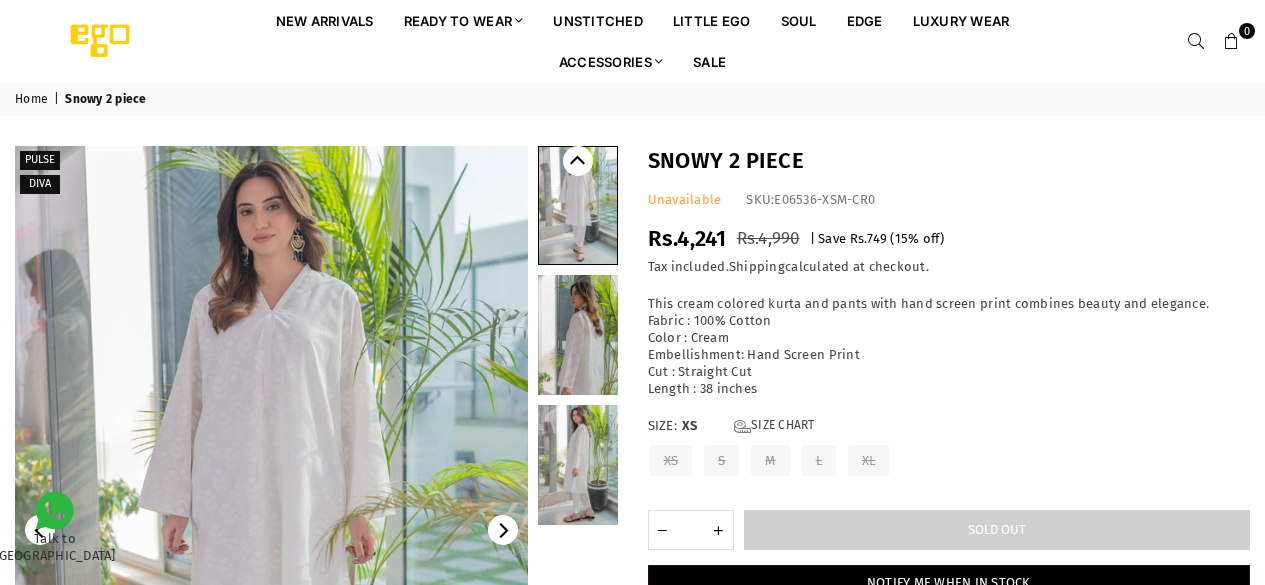 scroll, scrollTop: 0, scrollLeft: 0, axis: both 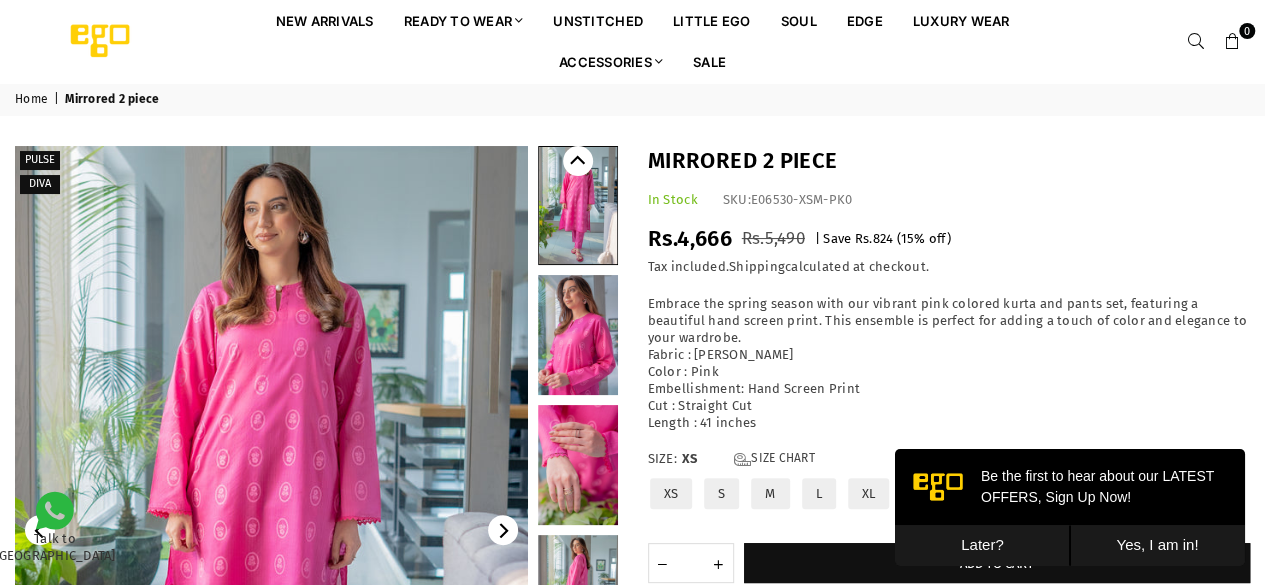 click at bounding box center (578, 335) 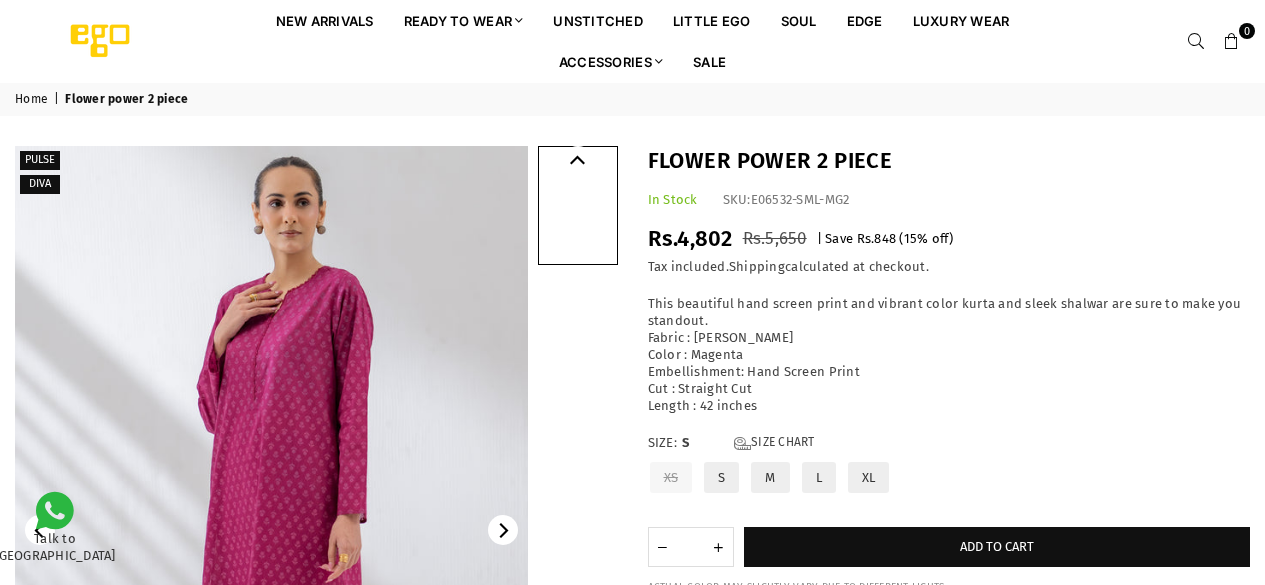 scroll, scrollTop: 0, scrollLeft: 0, axis: both 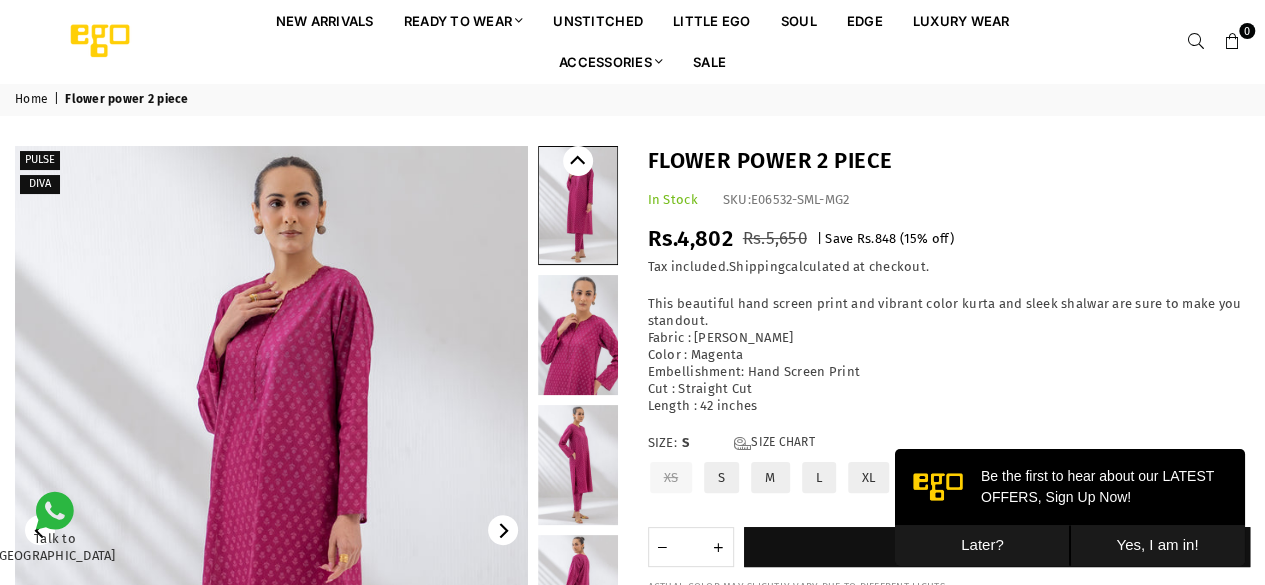 click at bounding box center [578, 335] 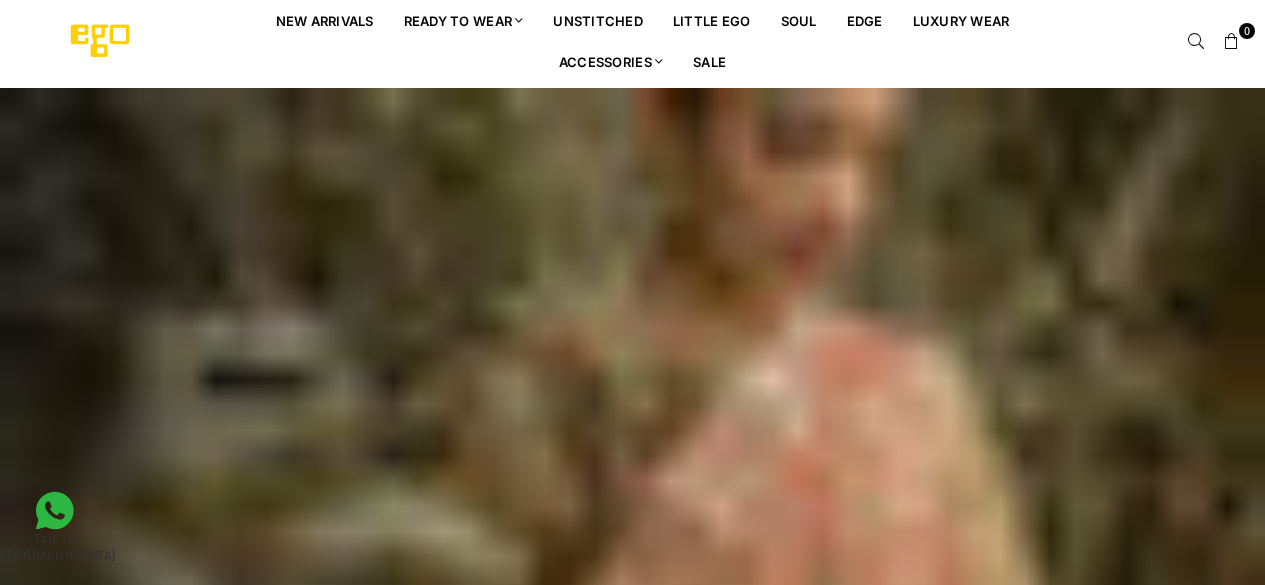scroll, scrollTop: 1193, scrollLeft: 0, axis: vertical 